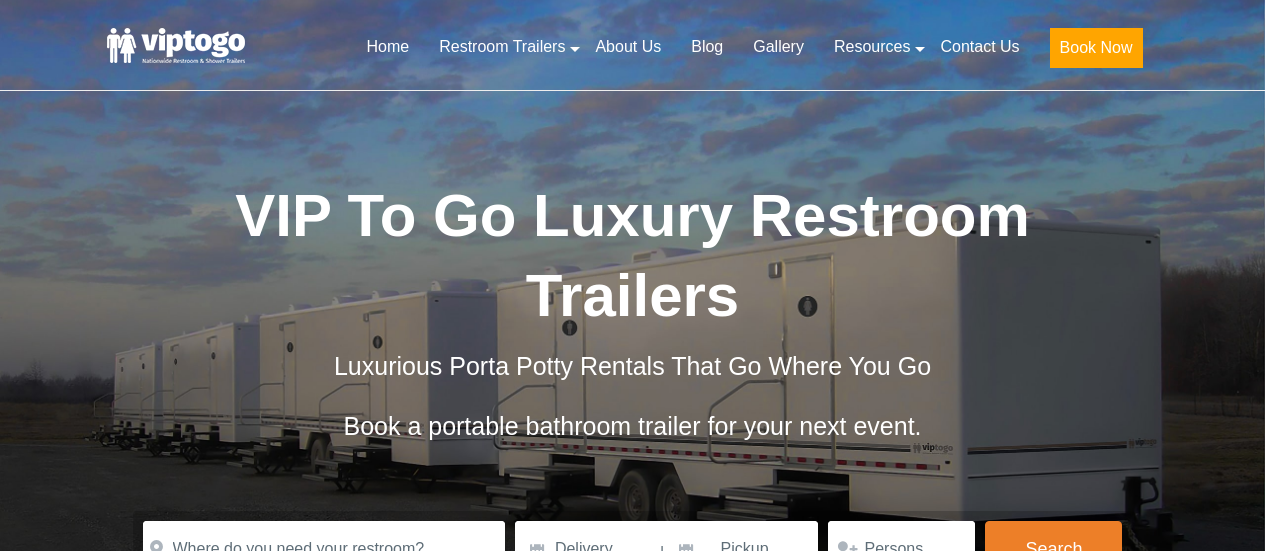 scroll, scrollTop: 0, scrollLeft: 0, axis: both 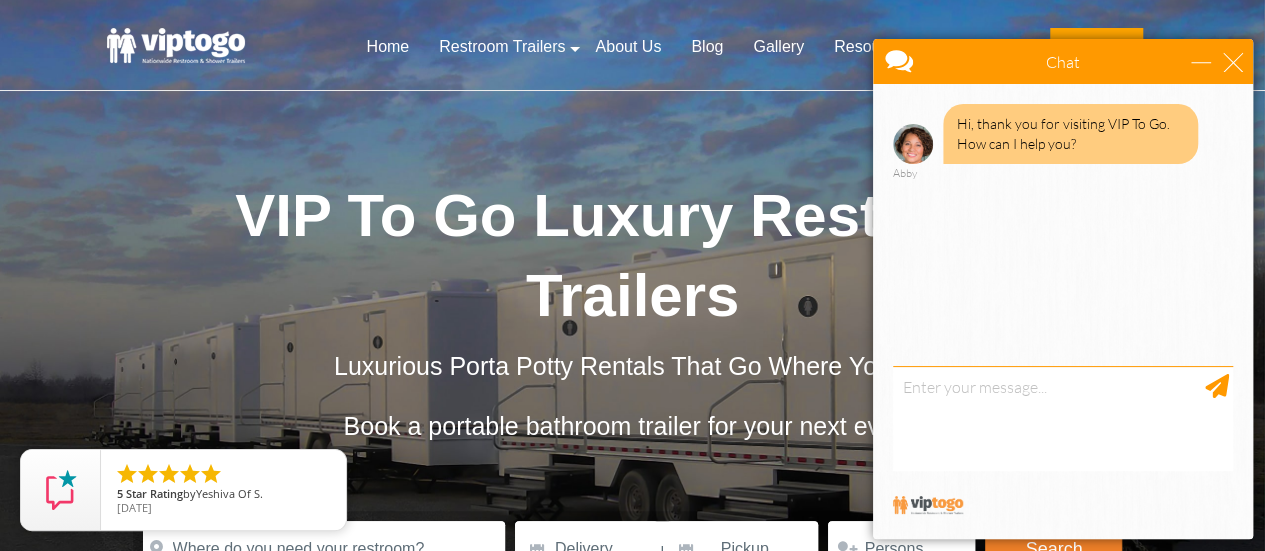 click on "Chat" at bounding box center [1063, 61] 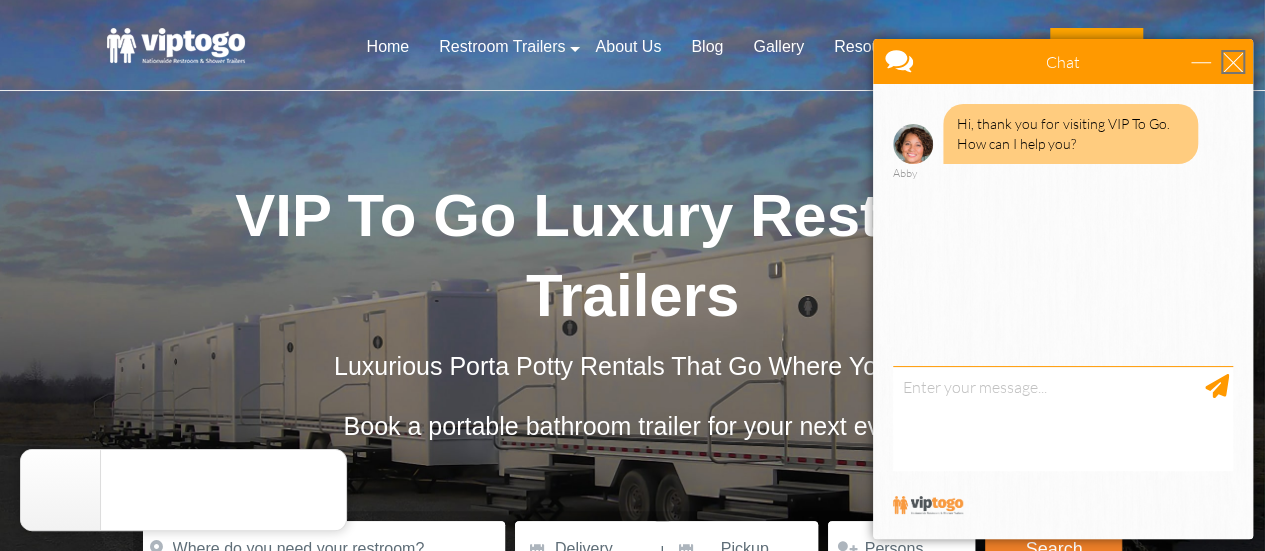 click at bounding box center (1233, 62) 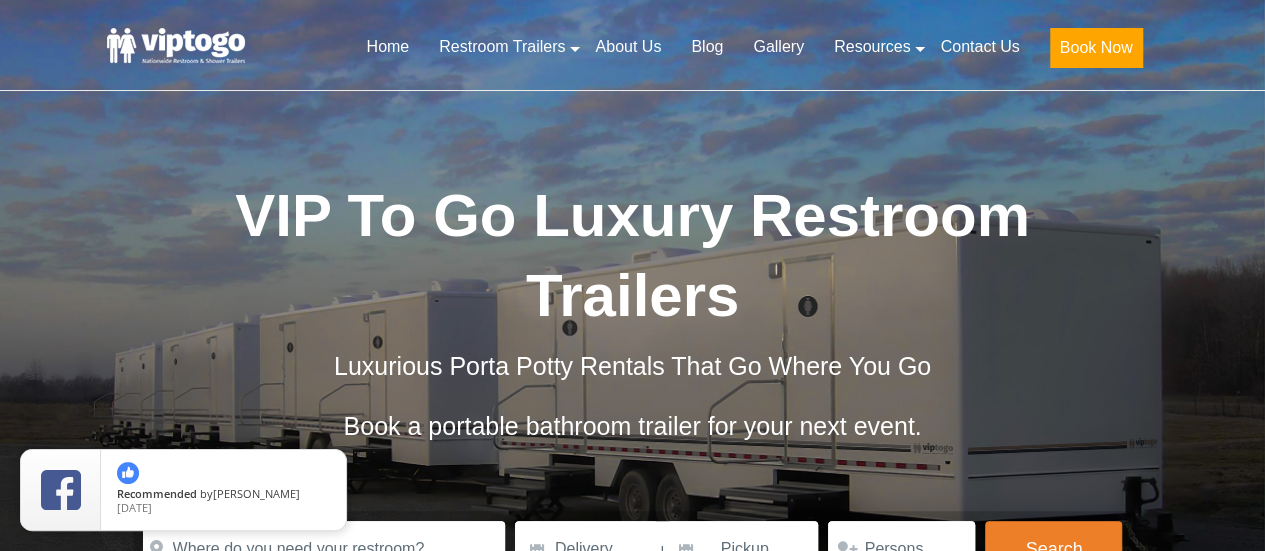 scroll, scrollTop: 0, scrollLeft: 0, axis: both 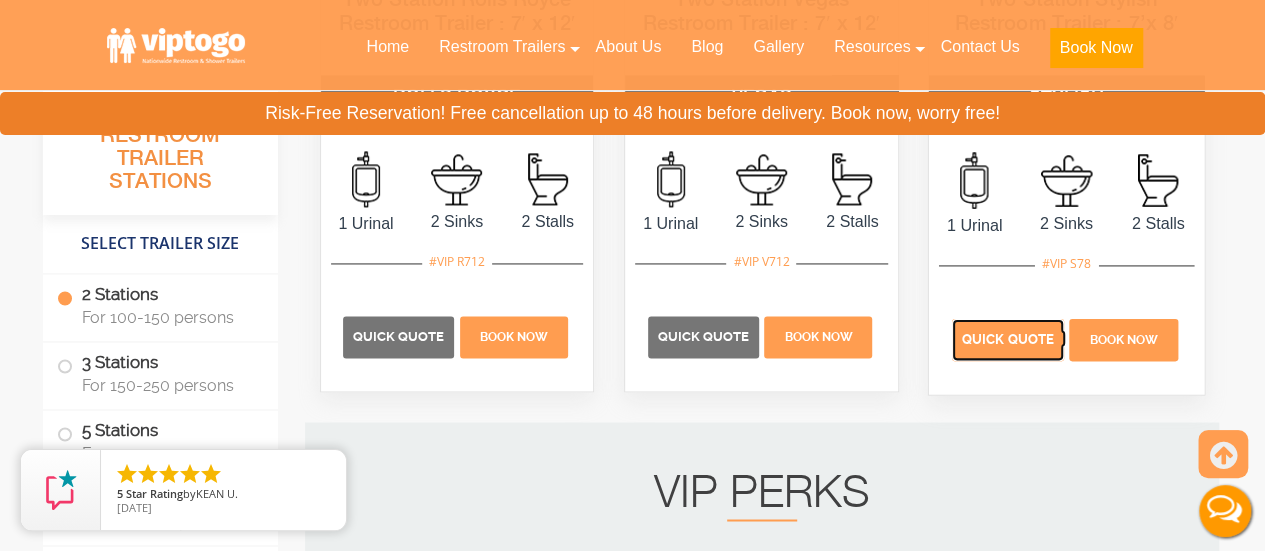 click on "Quick Quote" at bounding box center (1008, 339) 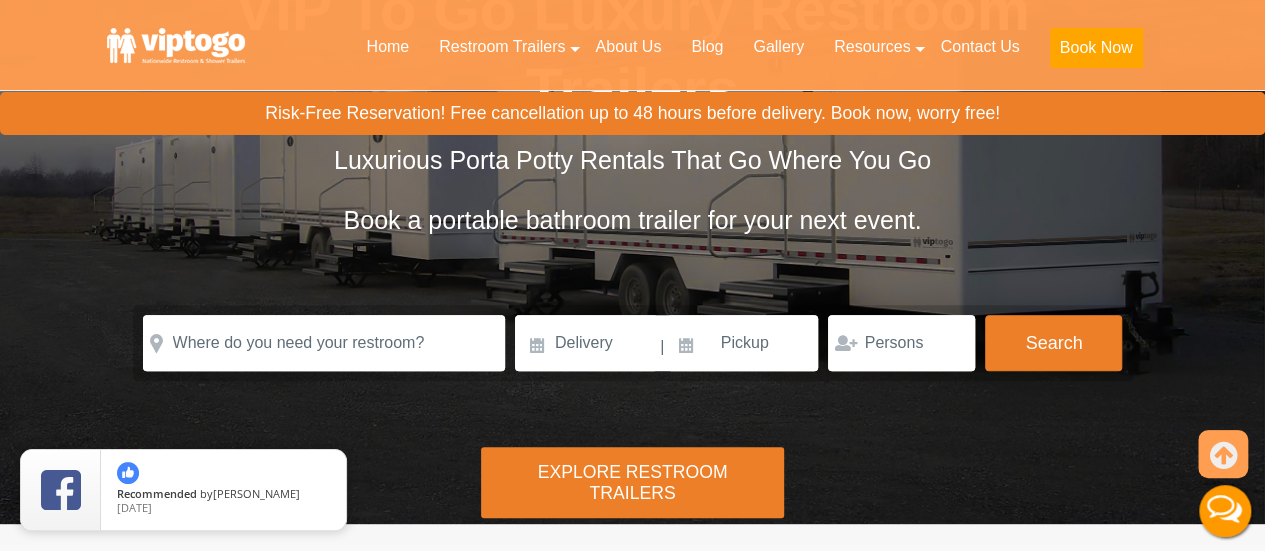 scroll, scrollTop: 100, scrollLeft: 0, axis: vertical 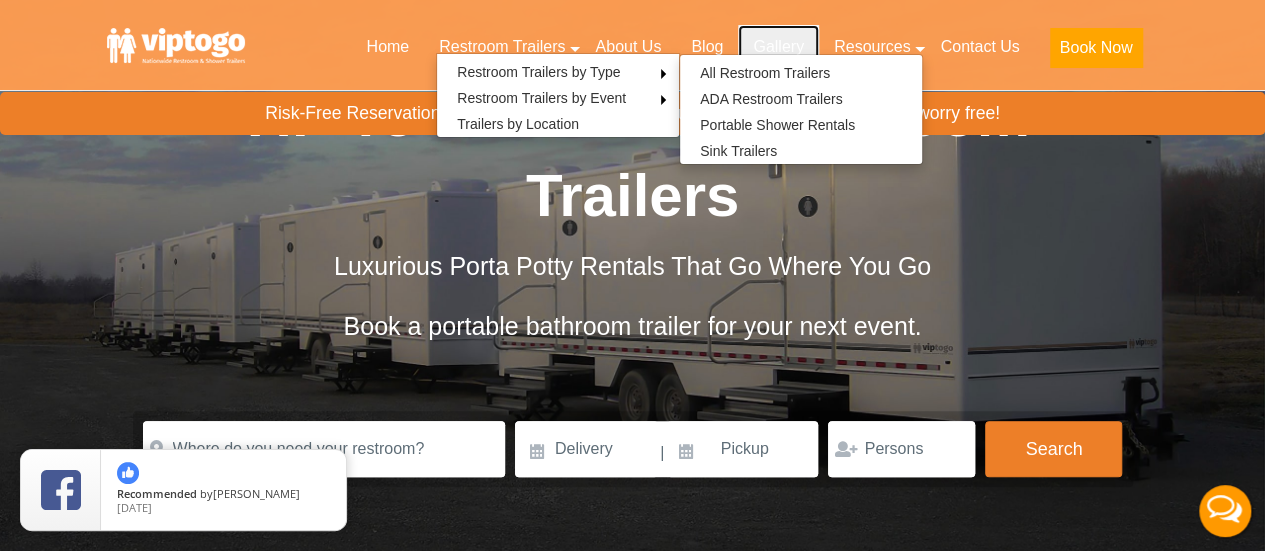 click on "Gallery" at bounding box center (778, 47) 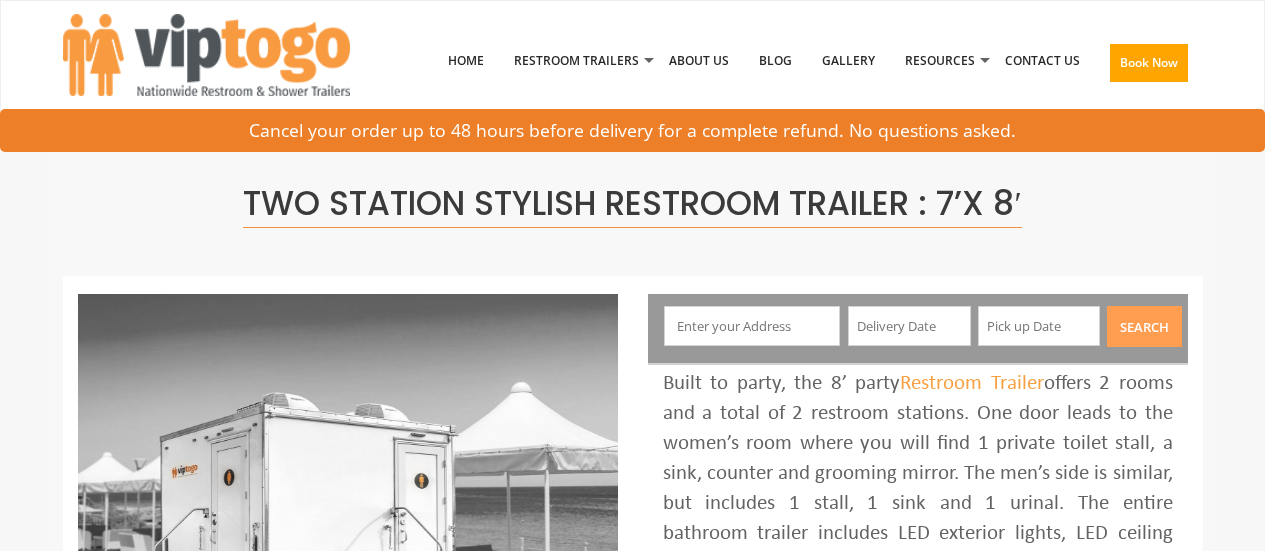 scroll, scrollTop: 0, scrollLeft: 0, axis: both 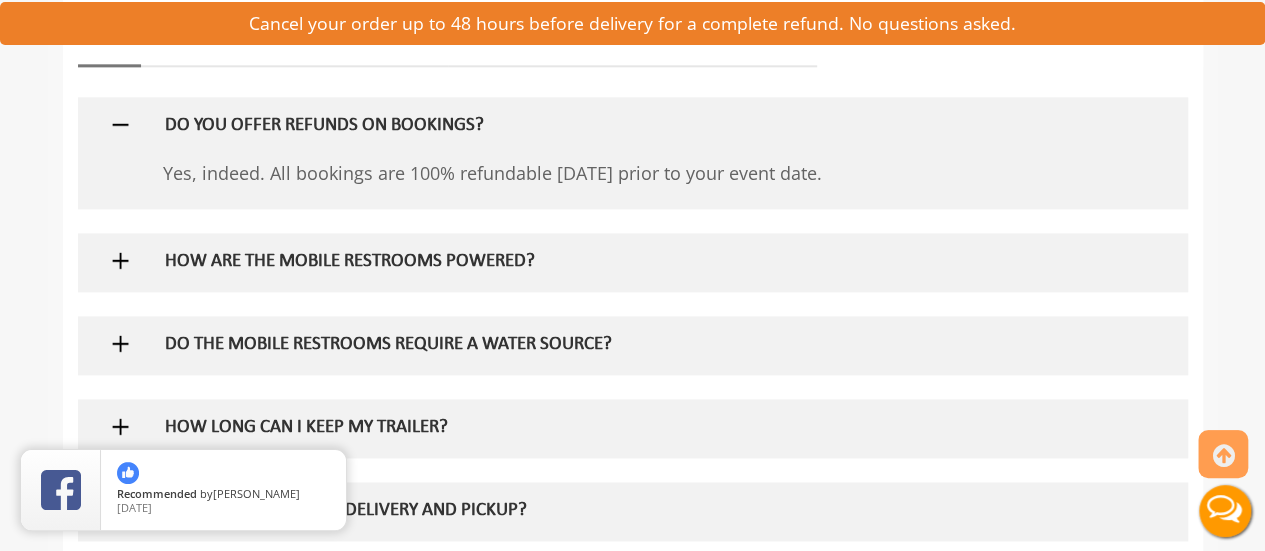 click on "HOW ARE THE MOBILE RESTROOMS POWERED?" at bounding box center (600, 262) 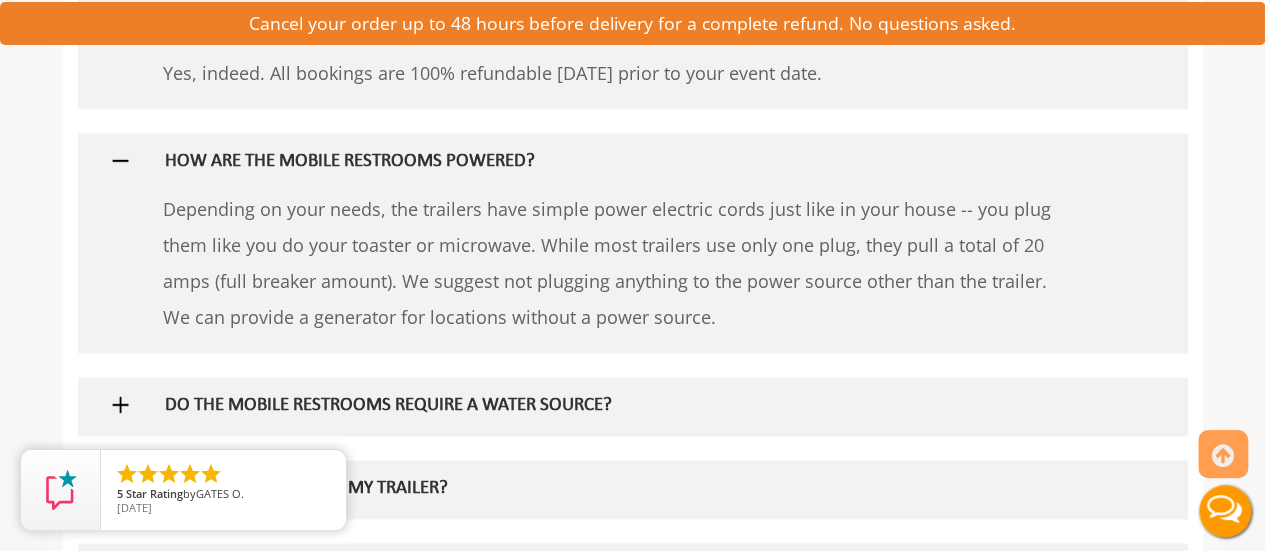 scroll, scrollTop: 1400, scrollLeft: 0, axis: vertical 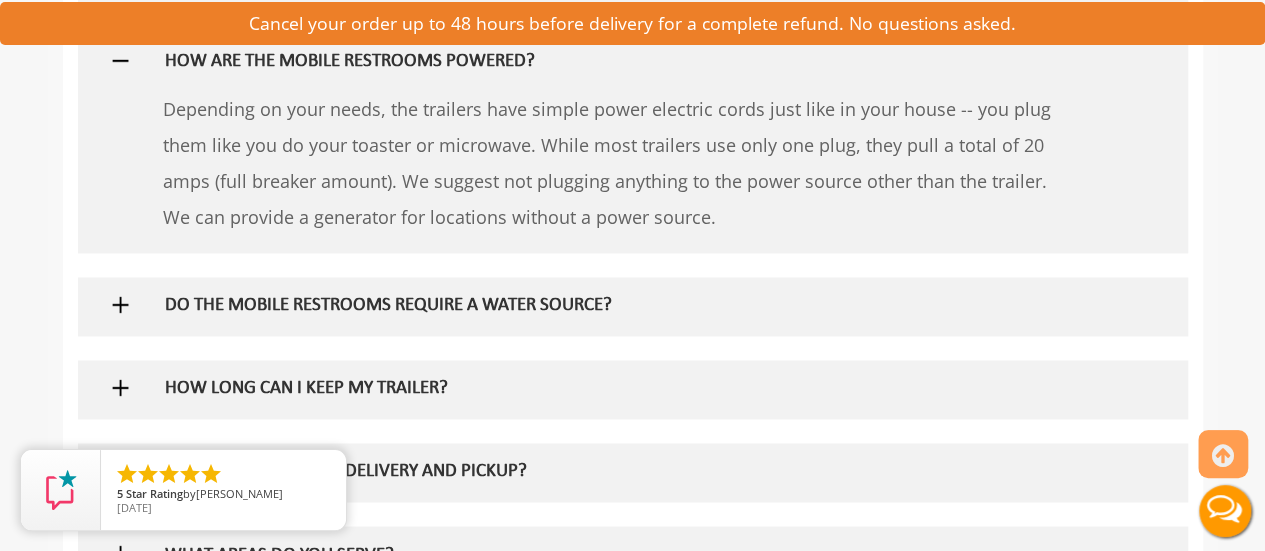 click on "DO THE MOBILE RESTROOMS REQUIRE A WATER SOURCE?" at bounding box center [600, 306] 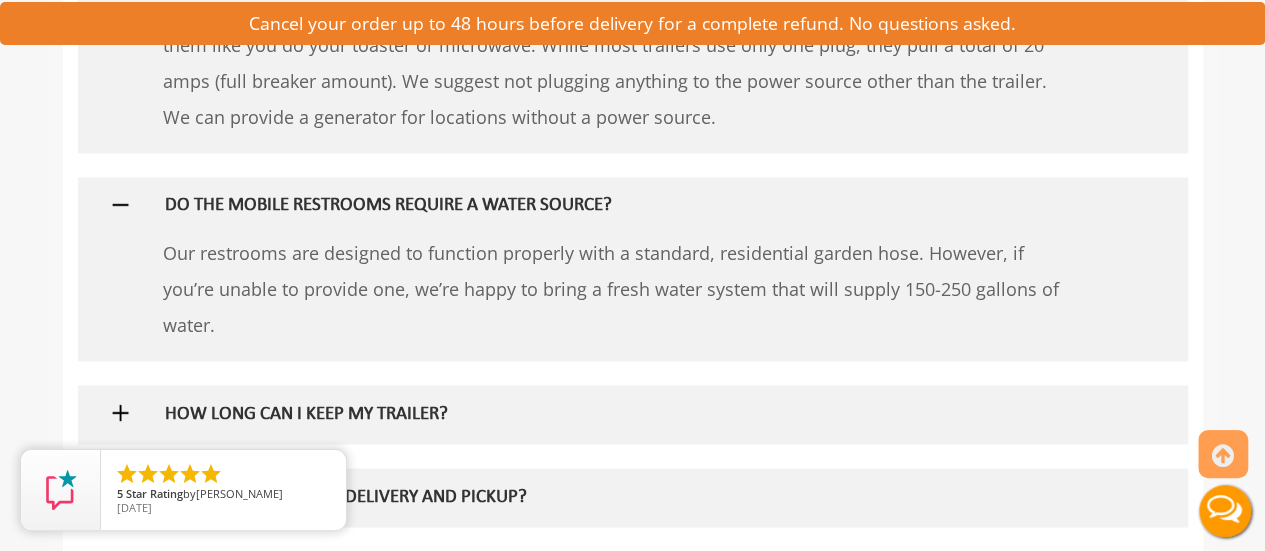 scroll, scrollTop: 1600, scrollLeft: 0, axis: vertical 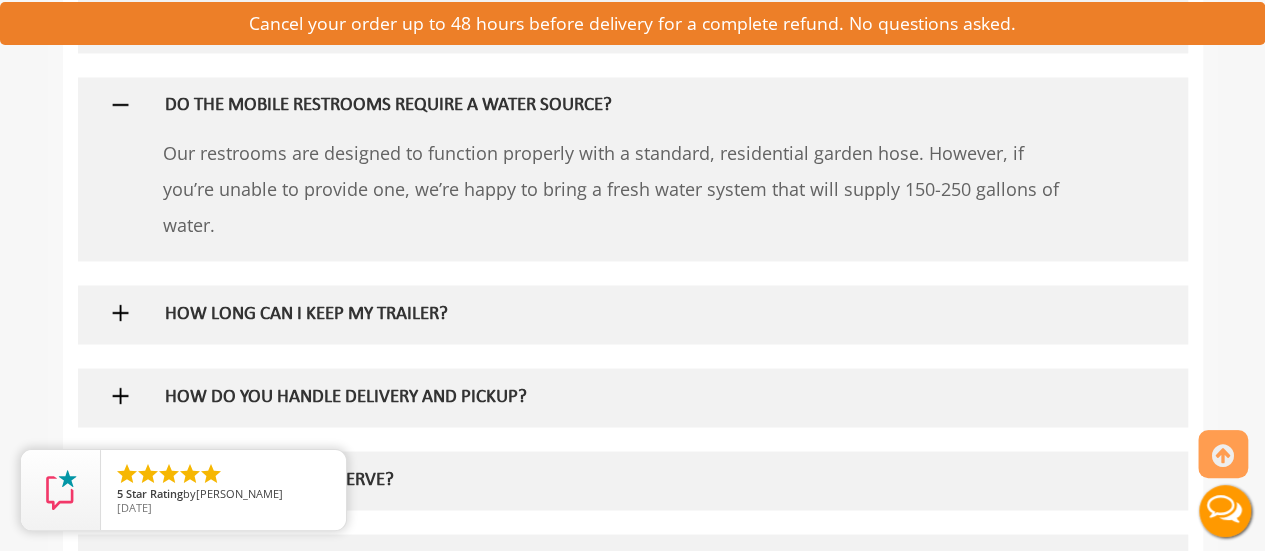 click on "HOW LONG CAN I KEEP MY TRAILER?" at bounding box center (600, 314) 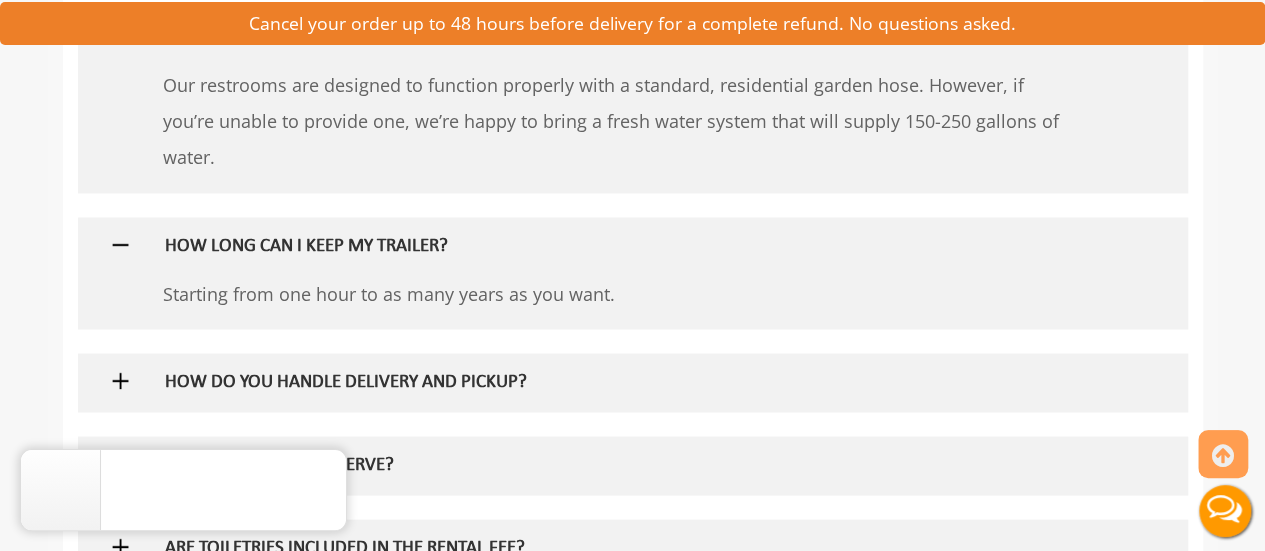 scroll, scrollTop: 1700, scrollLeft: 0, axis: vertical 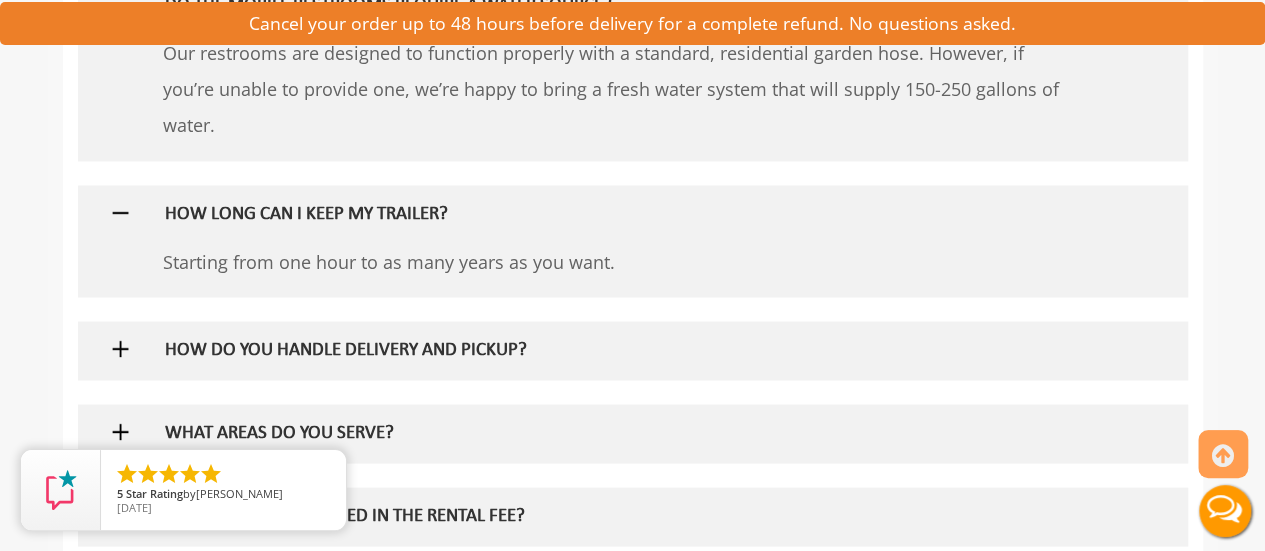 click on "HOW DO YOU HANDLE DELIVERY AND PICKUP?" at bounding box center [600, 350] 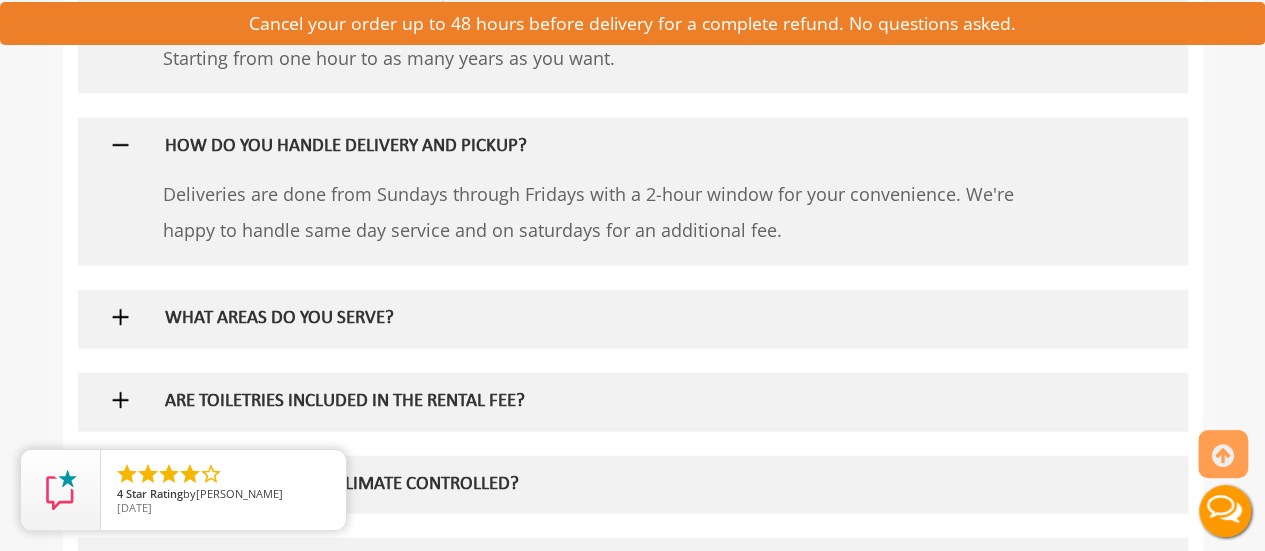 scroll, scrollTop: 2000, scrollLeft: 0, axis: vertical 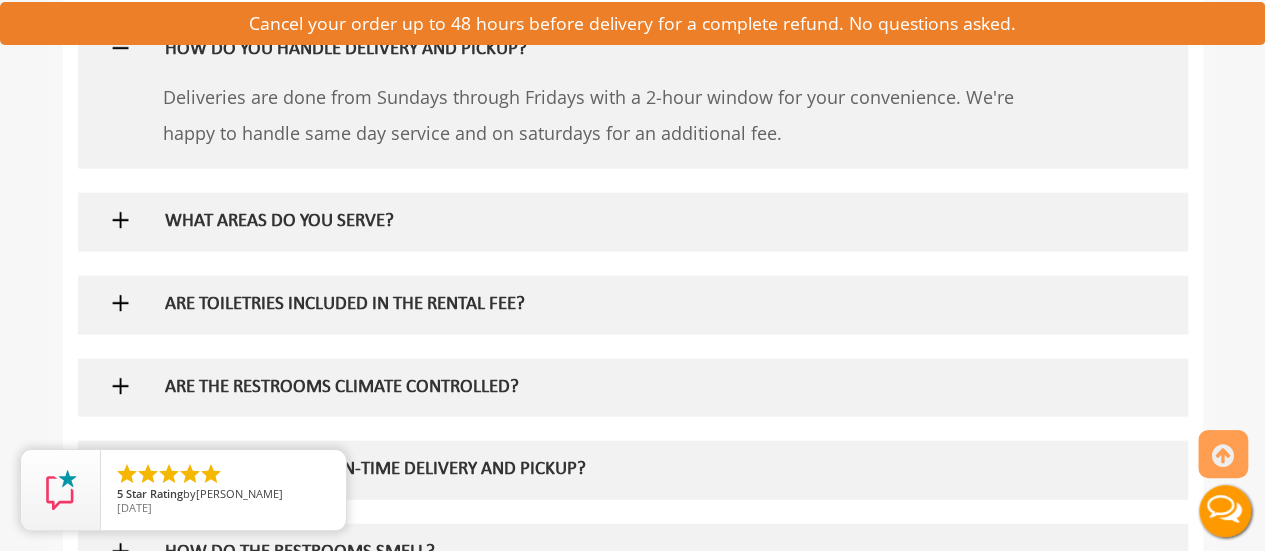 click on "WHAT AREAS DO YOU SERVE?" at bounding box center (600, 222) 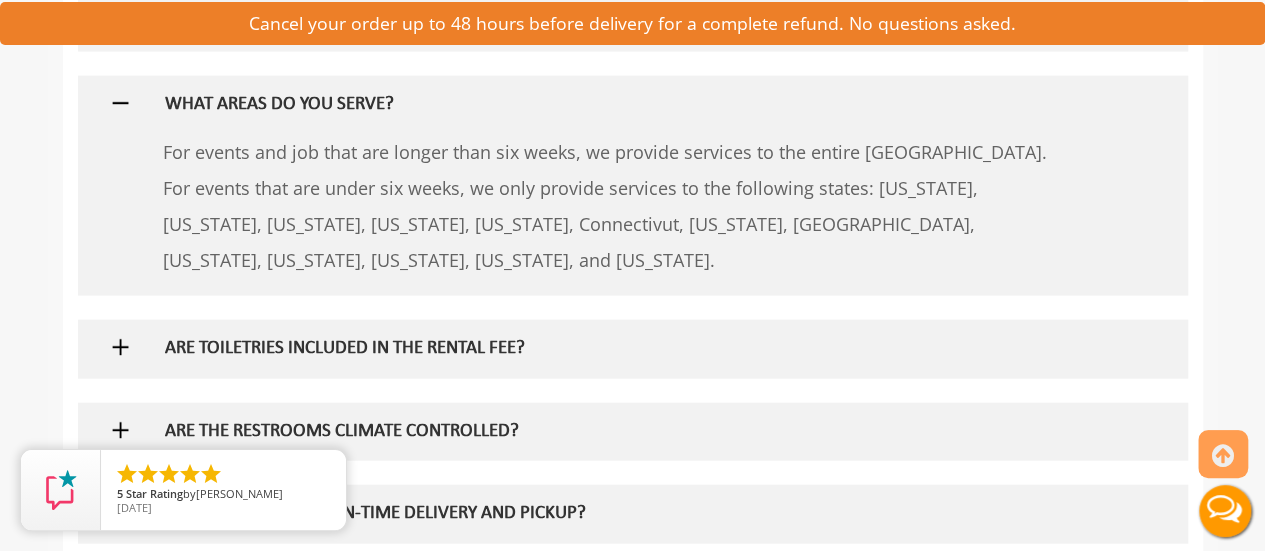 scroll, scrollTop: 2200, scrollLeft: 0, axis: vertical 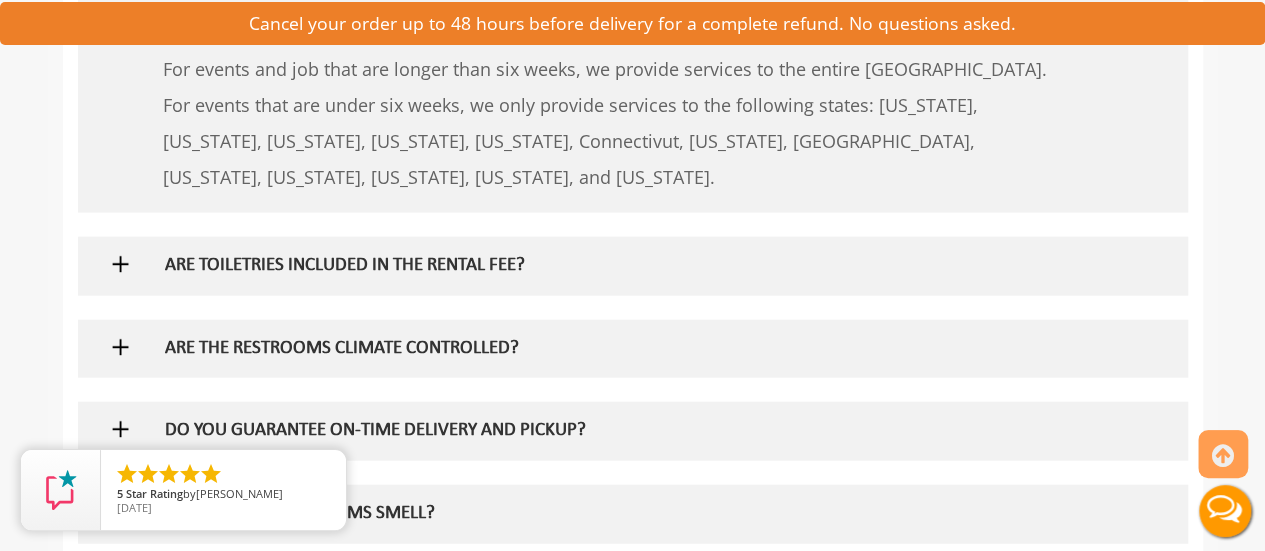 click on "ARE TOILETRIES INCLUDED IN THE RENTAL FEE?" at bounding box center (600, 266) 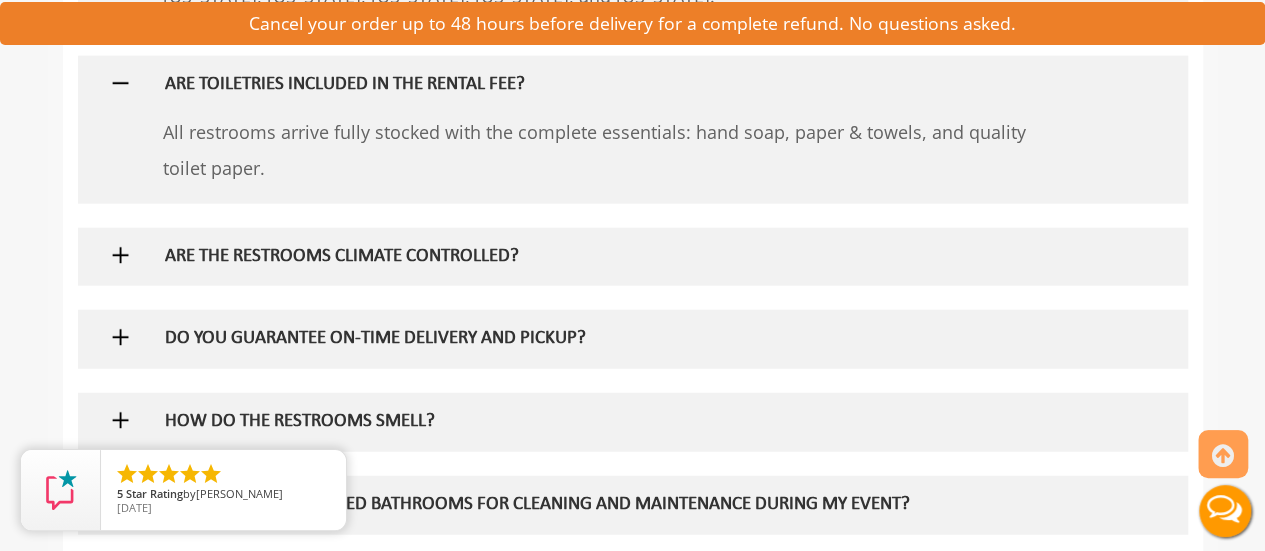 scroll, scrollTop: 2400, scrollLeft: 0, axis: vertical 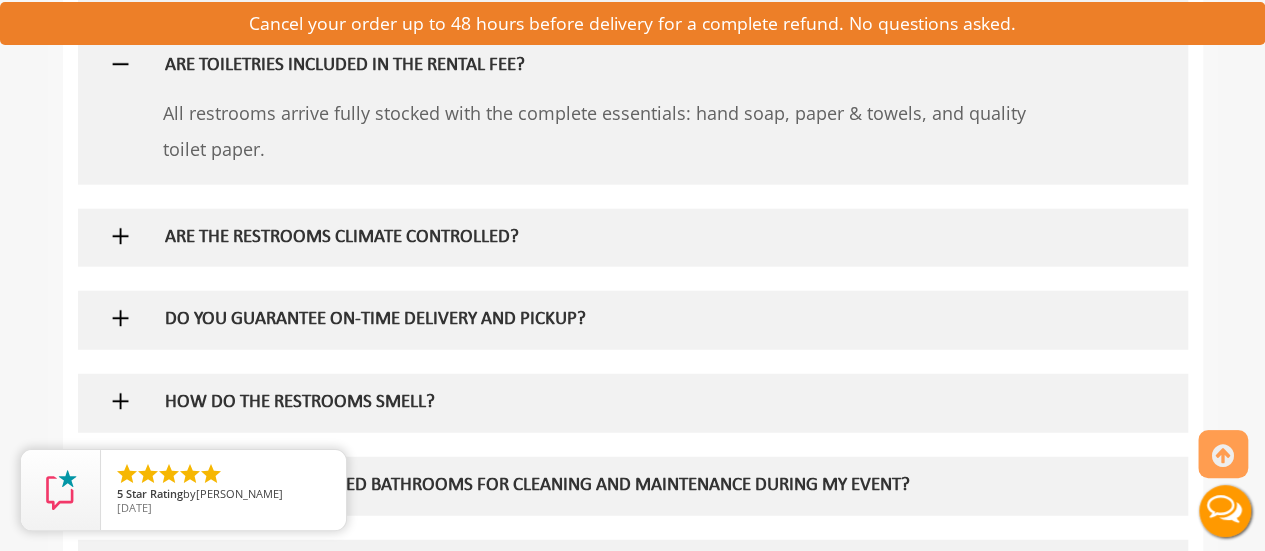 click on "ARE THE RESTROOMS CLIMATE CONTROLLED?" at bounding box center (600, 238) 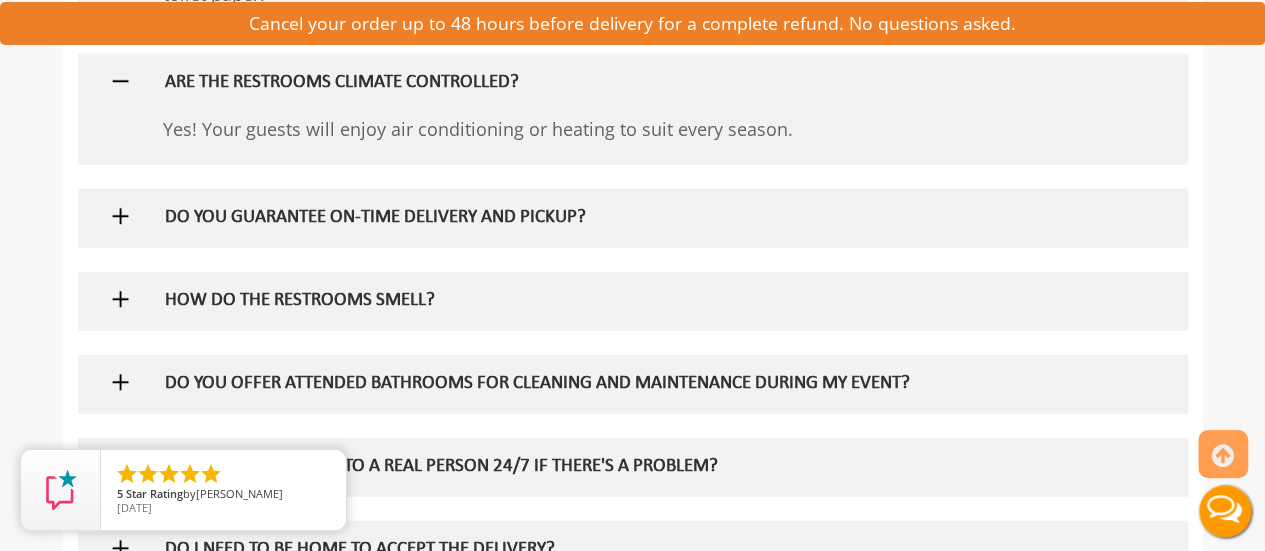 scroll, scrollTop: 2600, scrollLeft: 0, axis: vertical 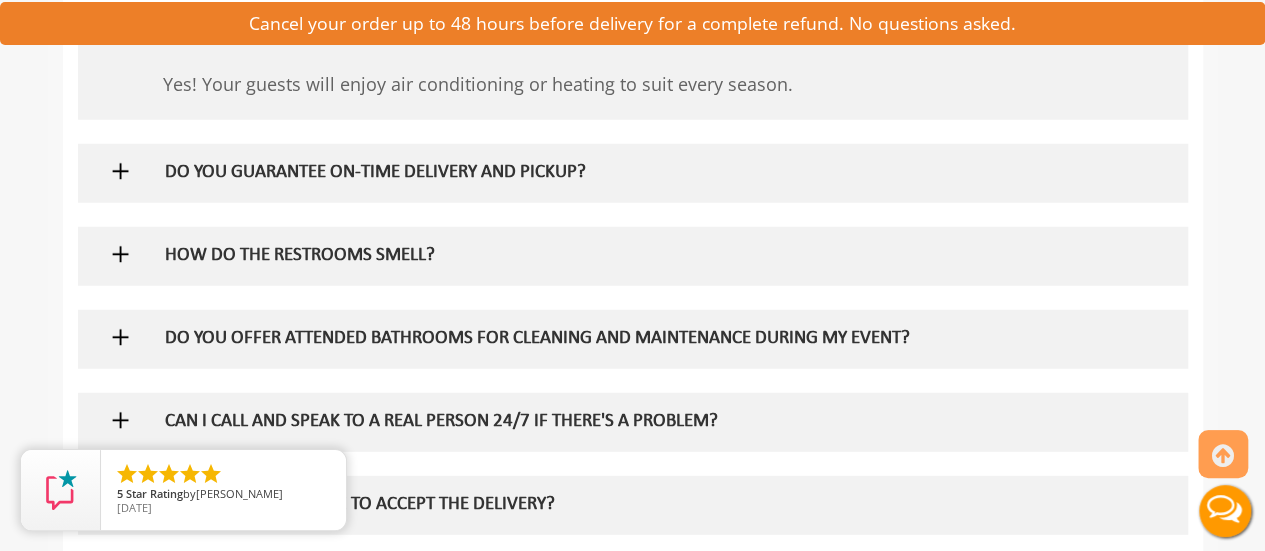 click on "HOW DO THE RESTROOMS SMELL?" at bounding box center [600, 256] 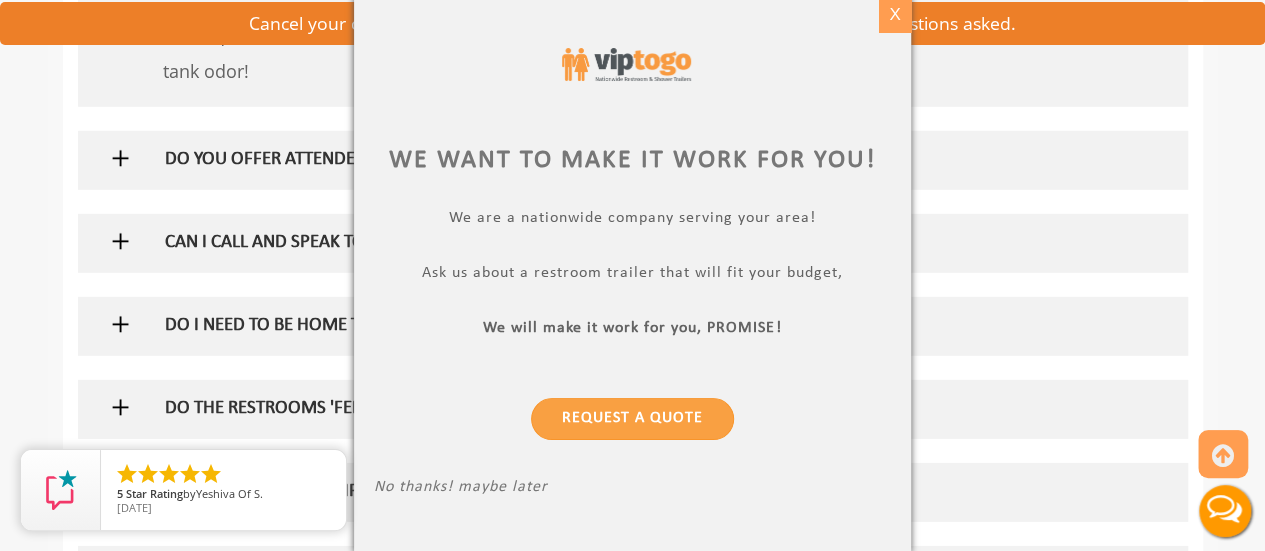 scroll, scrollTop: 2800, scrollLeft: 0, axis: vertical 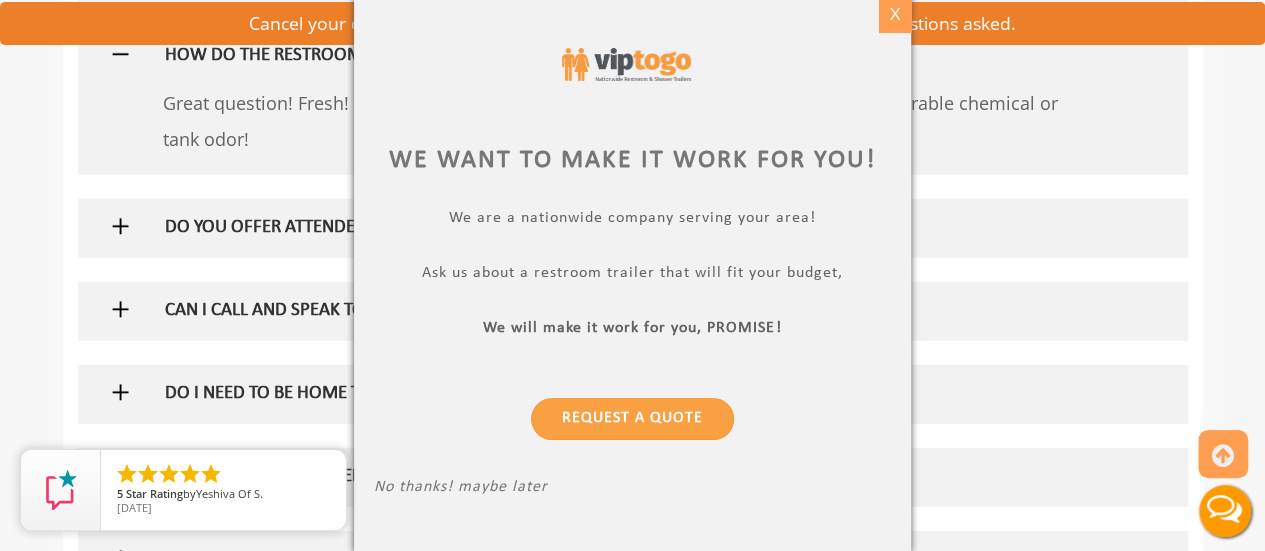 click on "X" at bounding box center [895, 15] 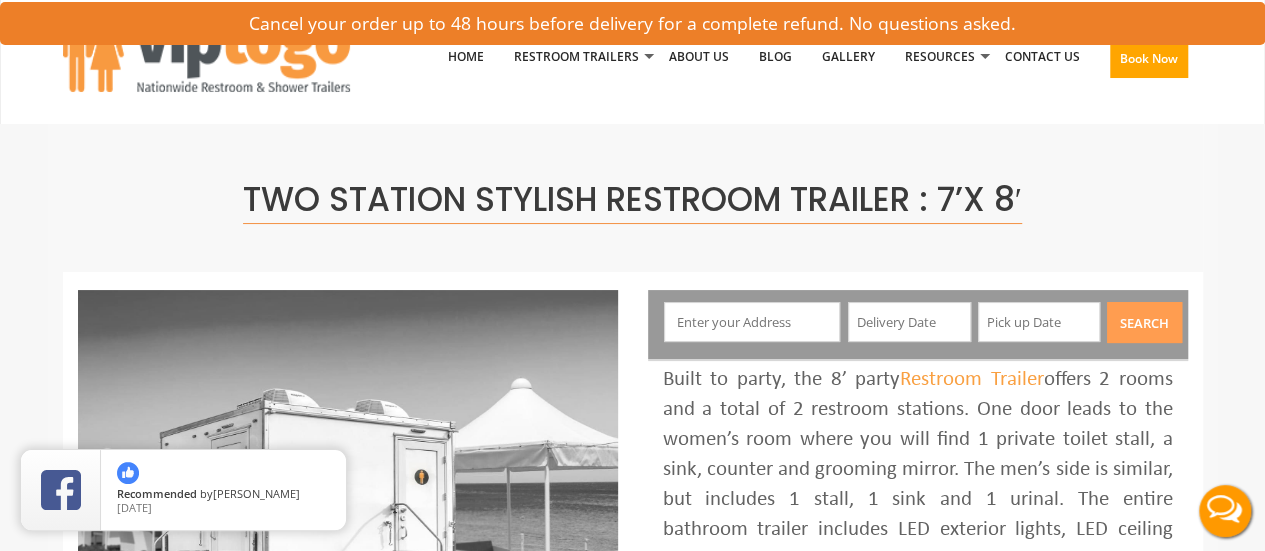 scroll, scrollTop: 0, scrollLeft: 0, axis: both 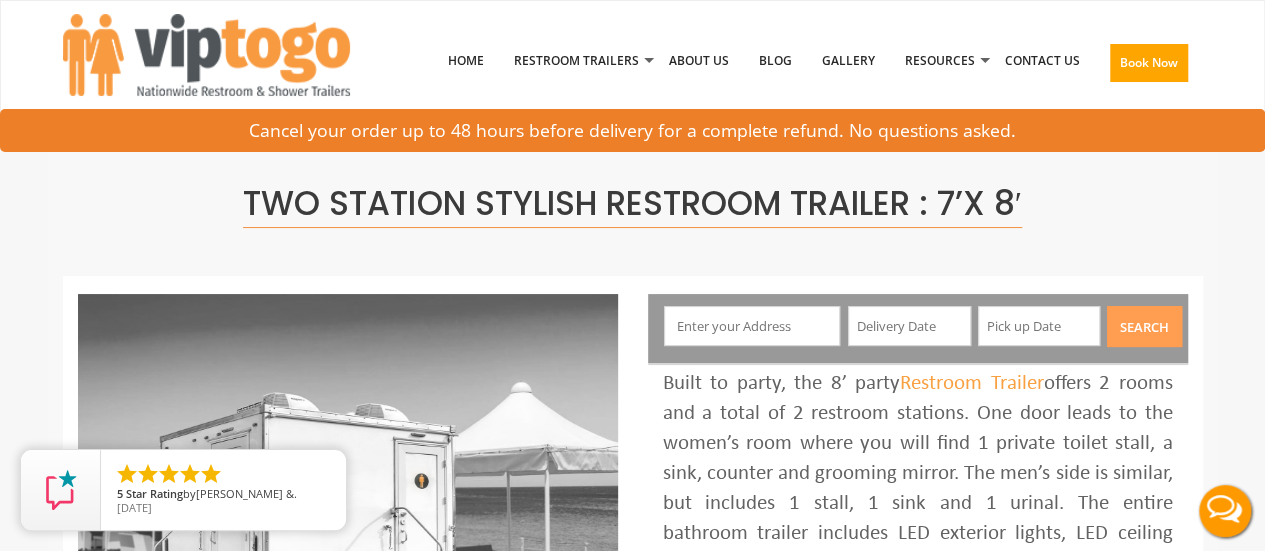 click at bounding box center (752, 326) 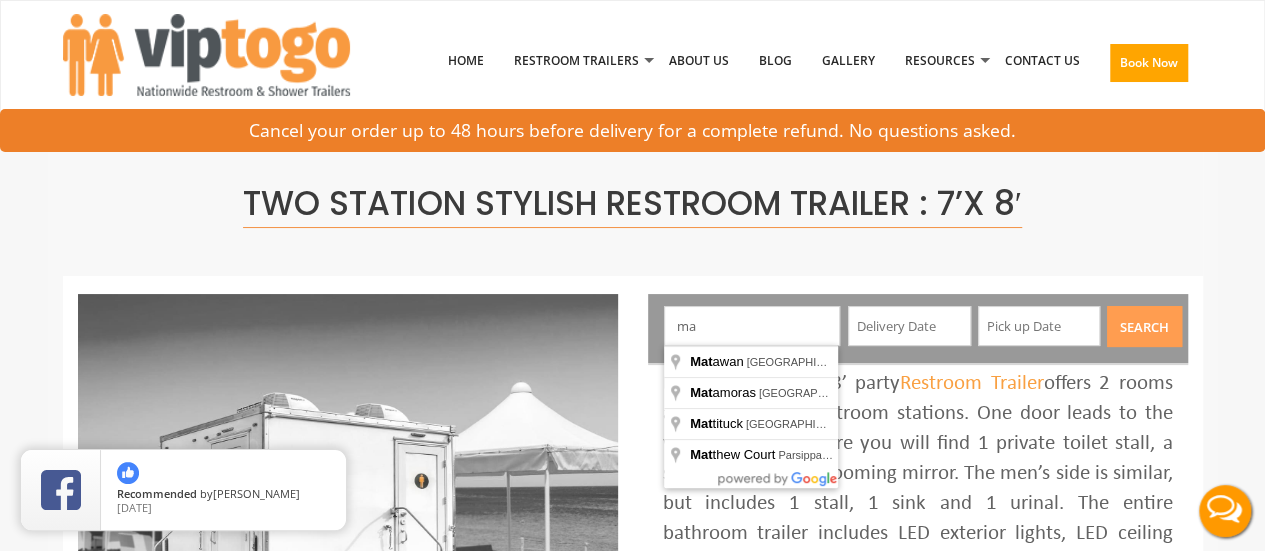 type on "m" 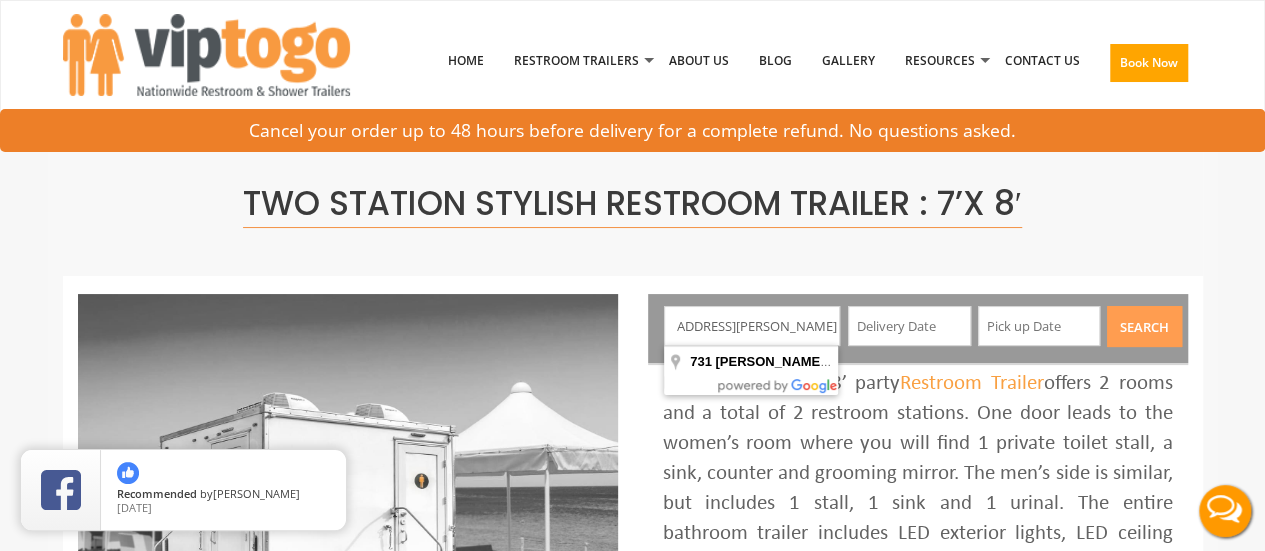 scroll, scrollTop: 0, scrollLeft: 65, axis: horizontal 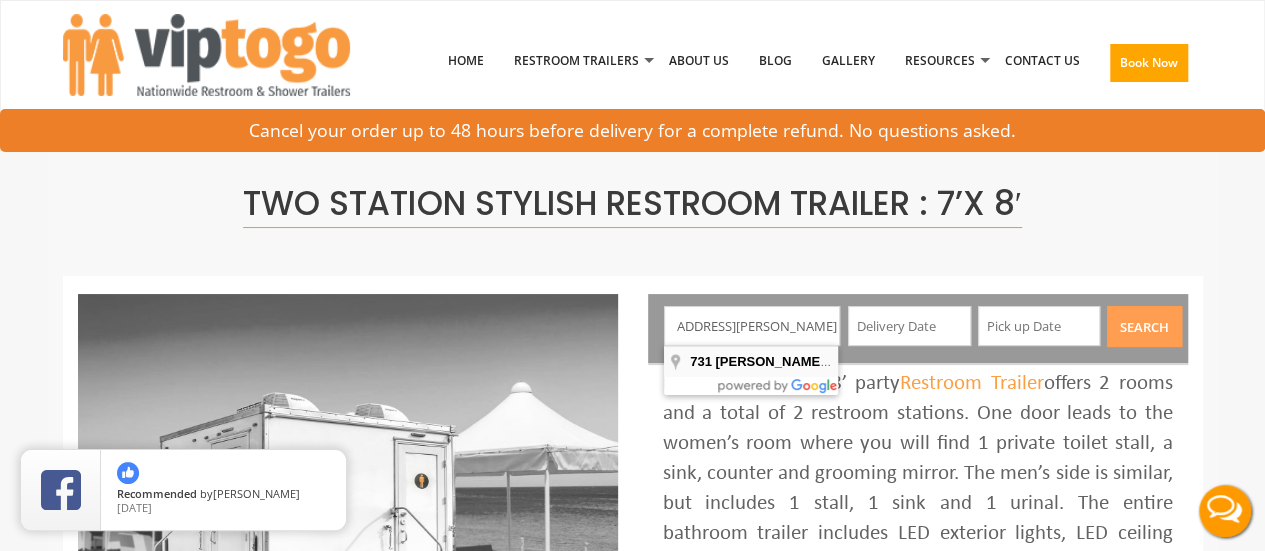 type on "[STREET_ADDRESS][PERSON_NAME]" 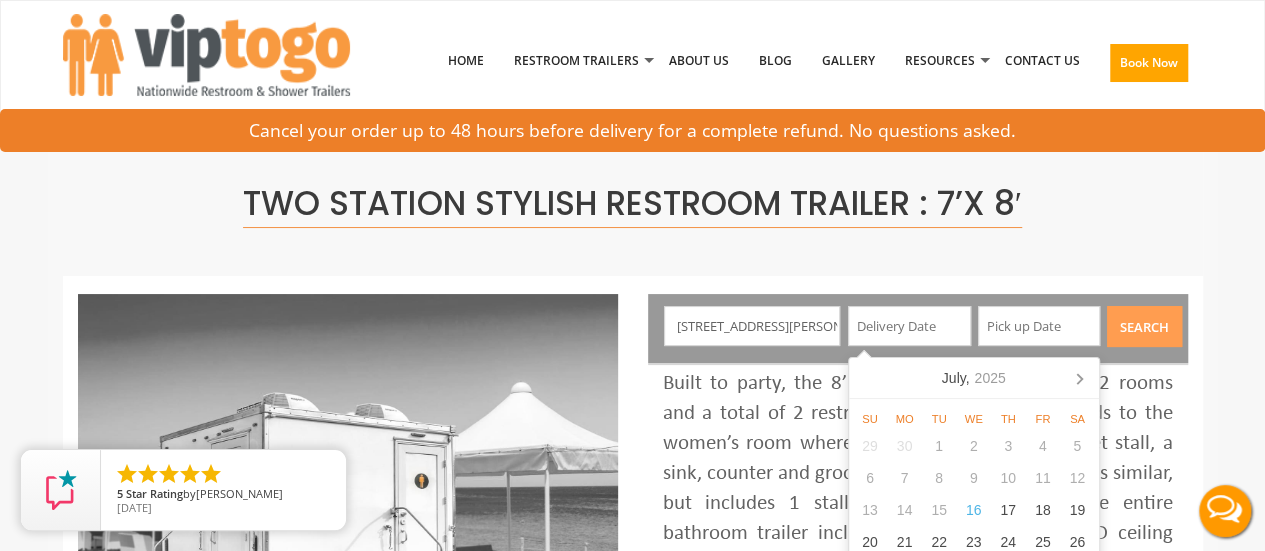 click at bounding box center [909, 326] 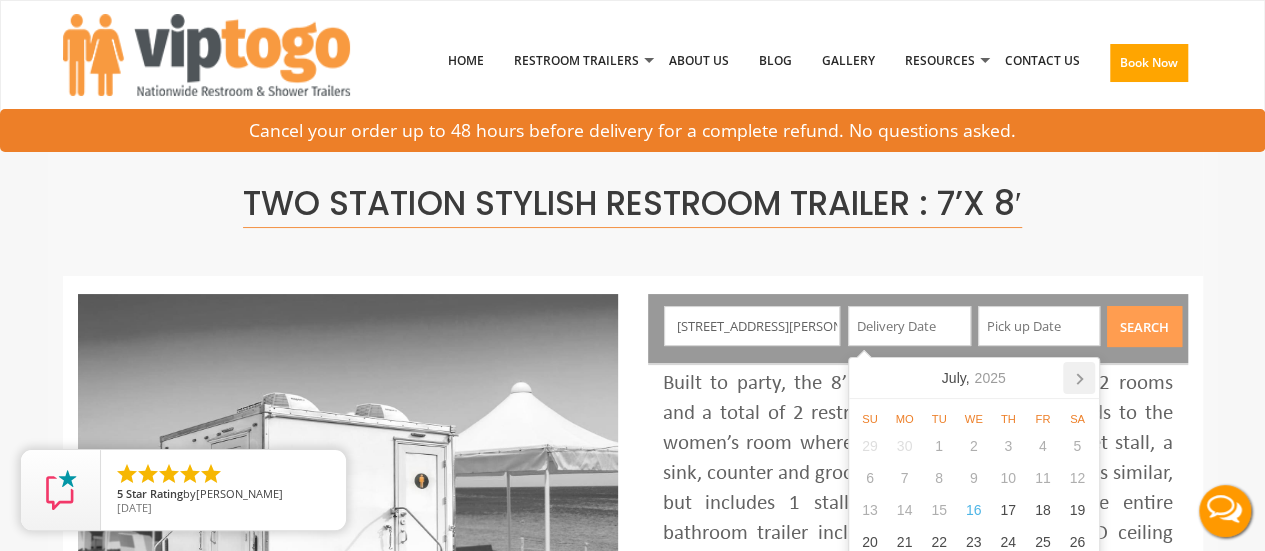 click 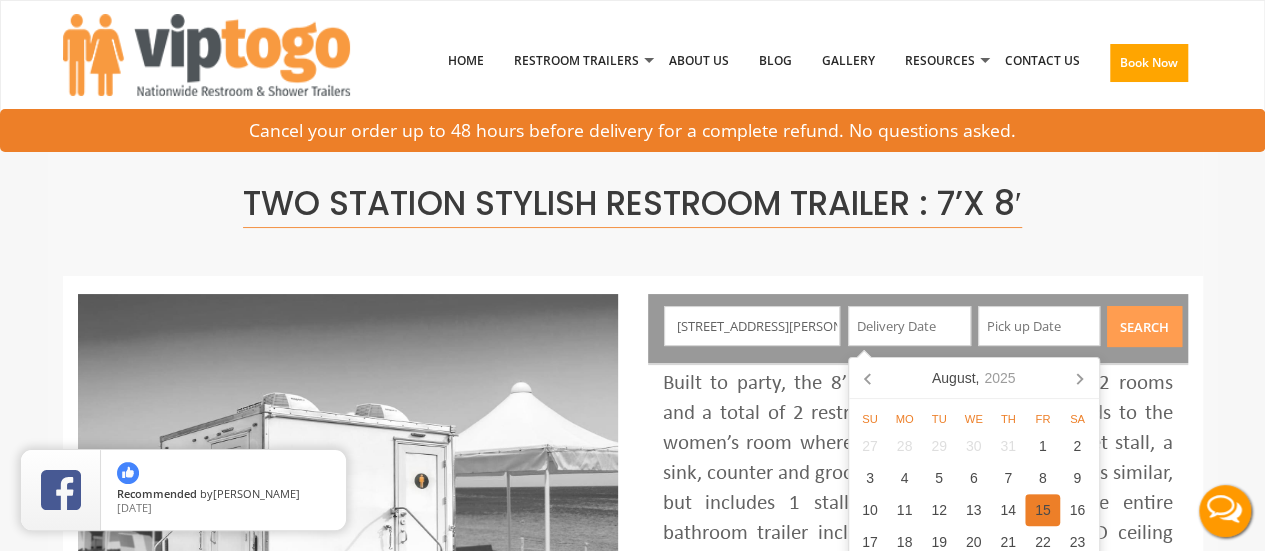 click on "15" at bounding box center (1042, 510) 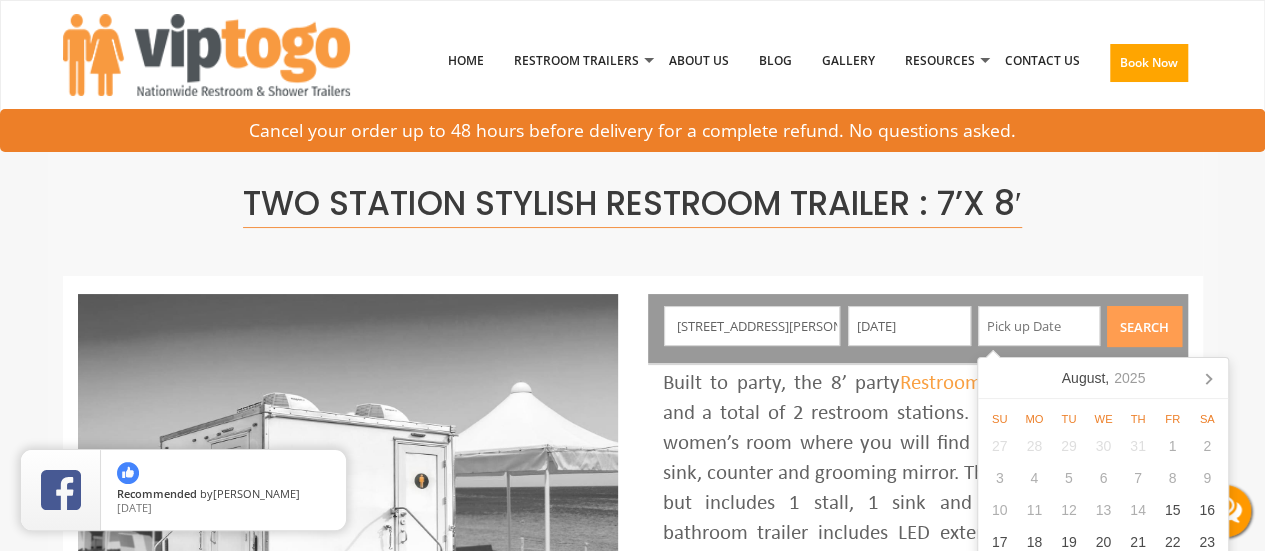 click at bounding box center (1039, 326) 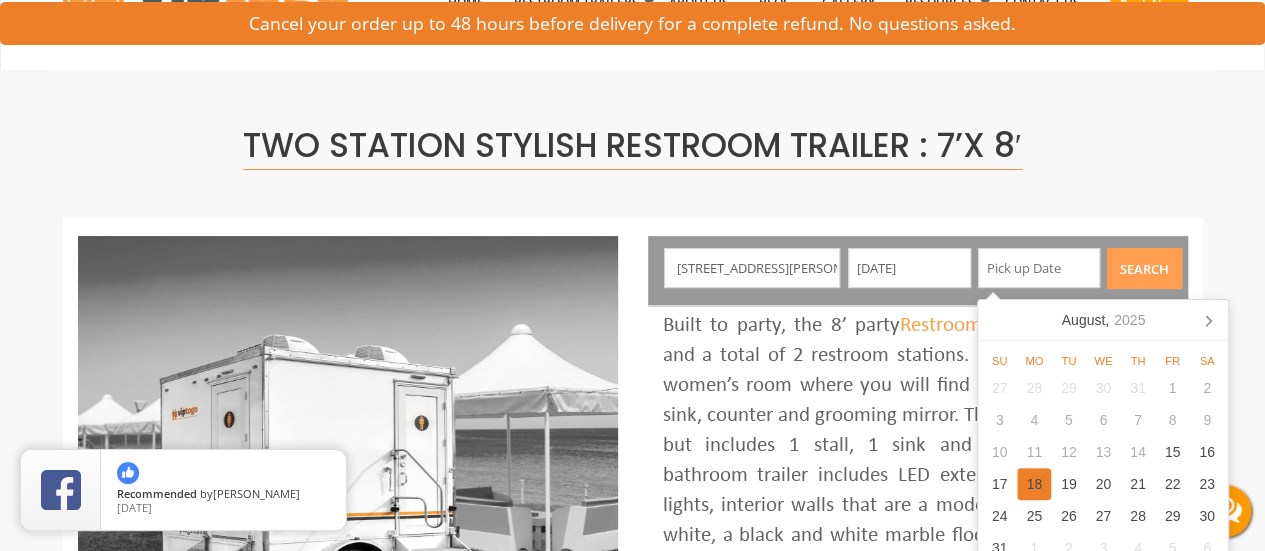 scroll, scrollTop: 100, scrollLeft: 0, axis: vertical 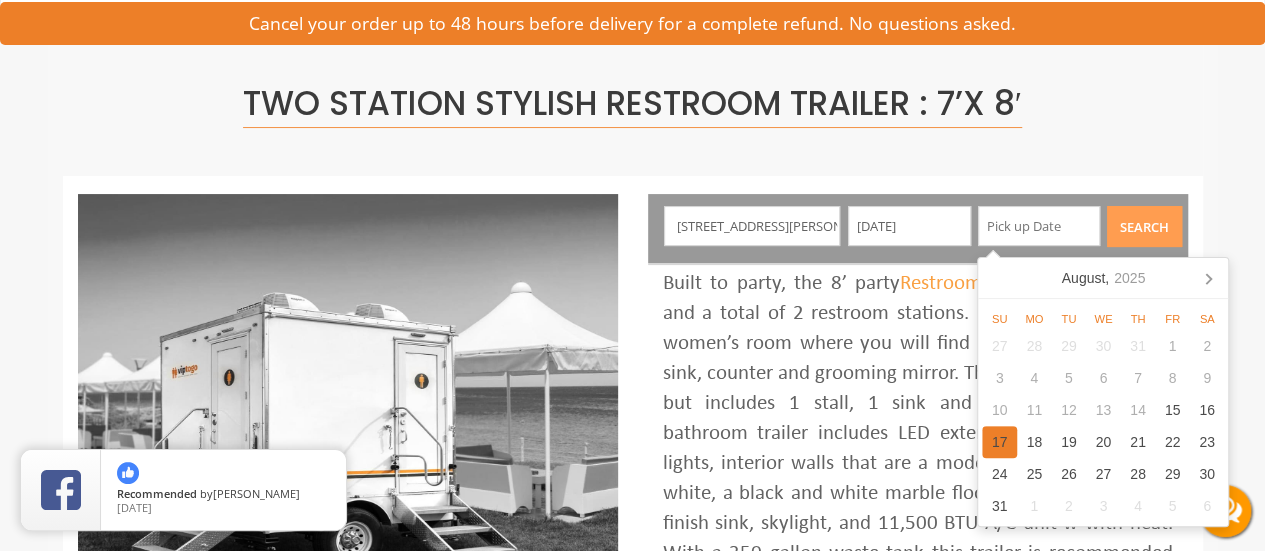 click on "17" at bounding box center [999, 442] 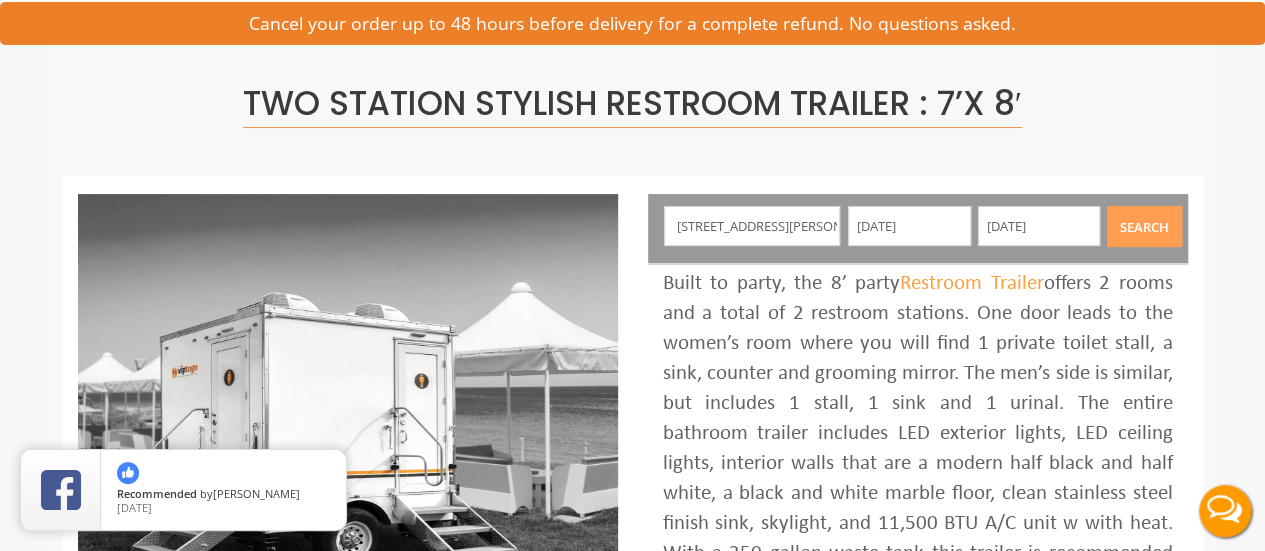 click on "Search" at bounding box center [1144, 226] 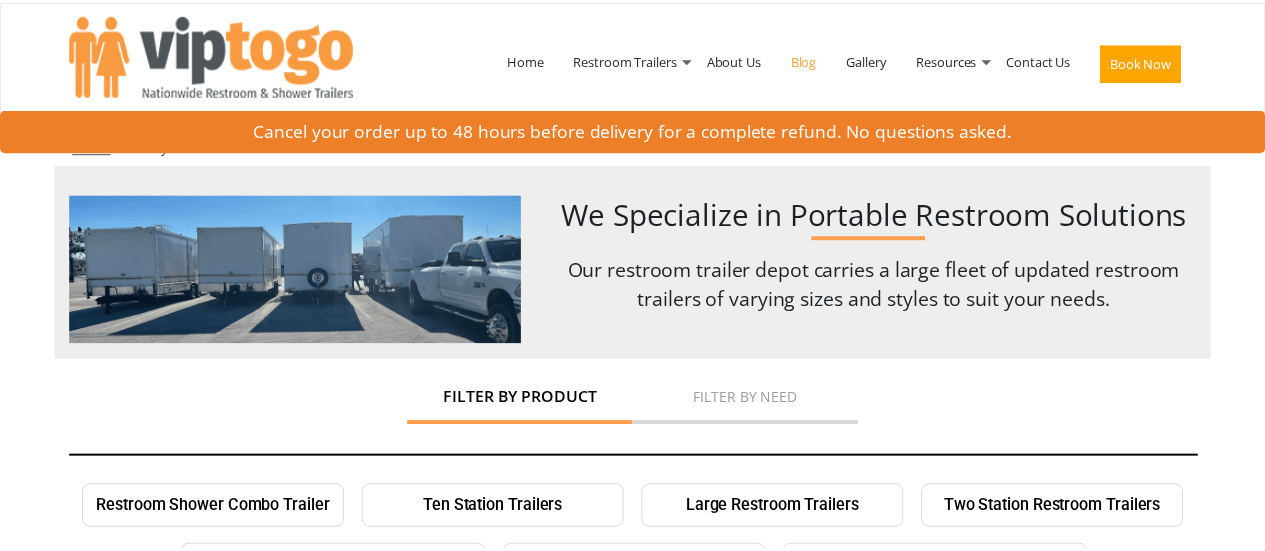 scroll, scrollTop: 0, scrollLeft: 0, axis: both 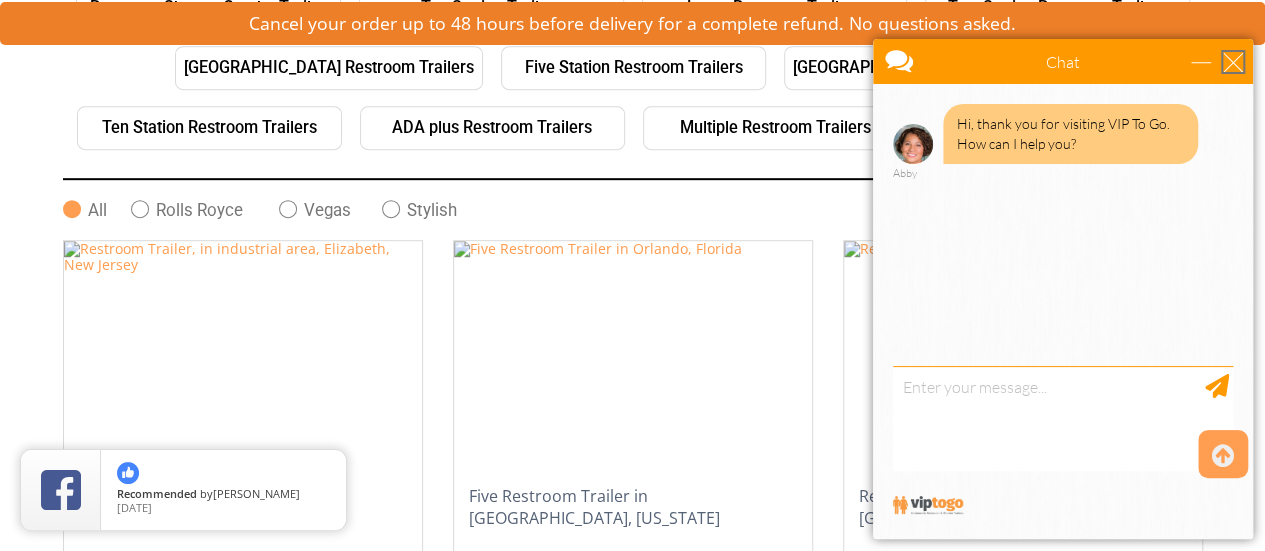 click at bounding box center [1233, 62] 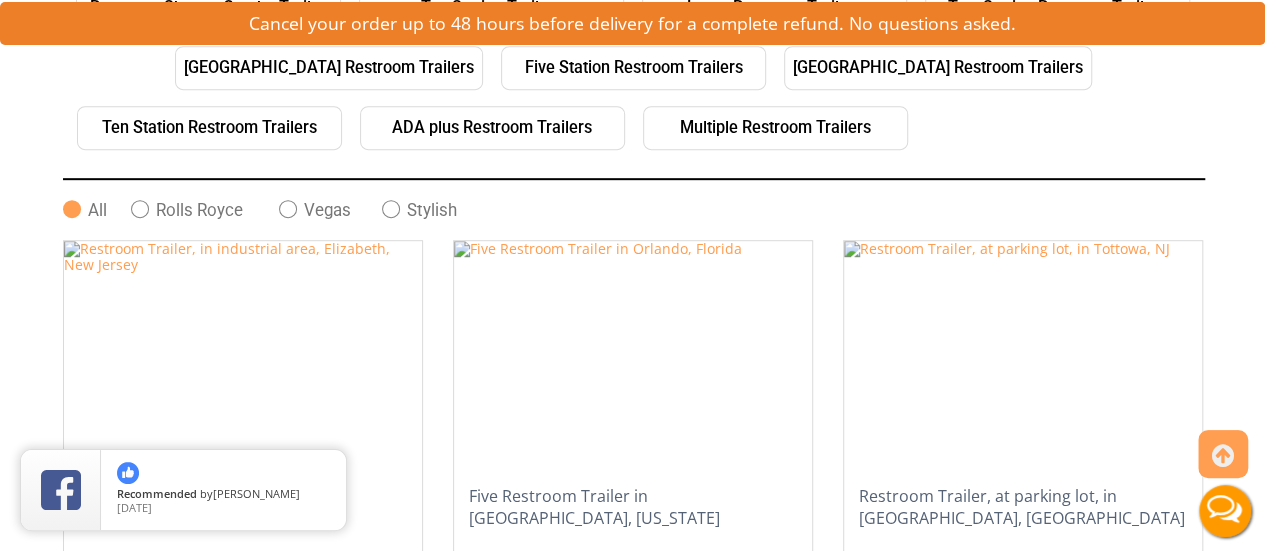 scroll, scrollTop: 0, scrollLeft: 0, axis: both 